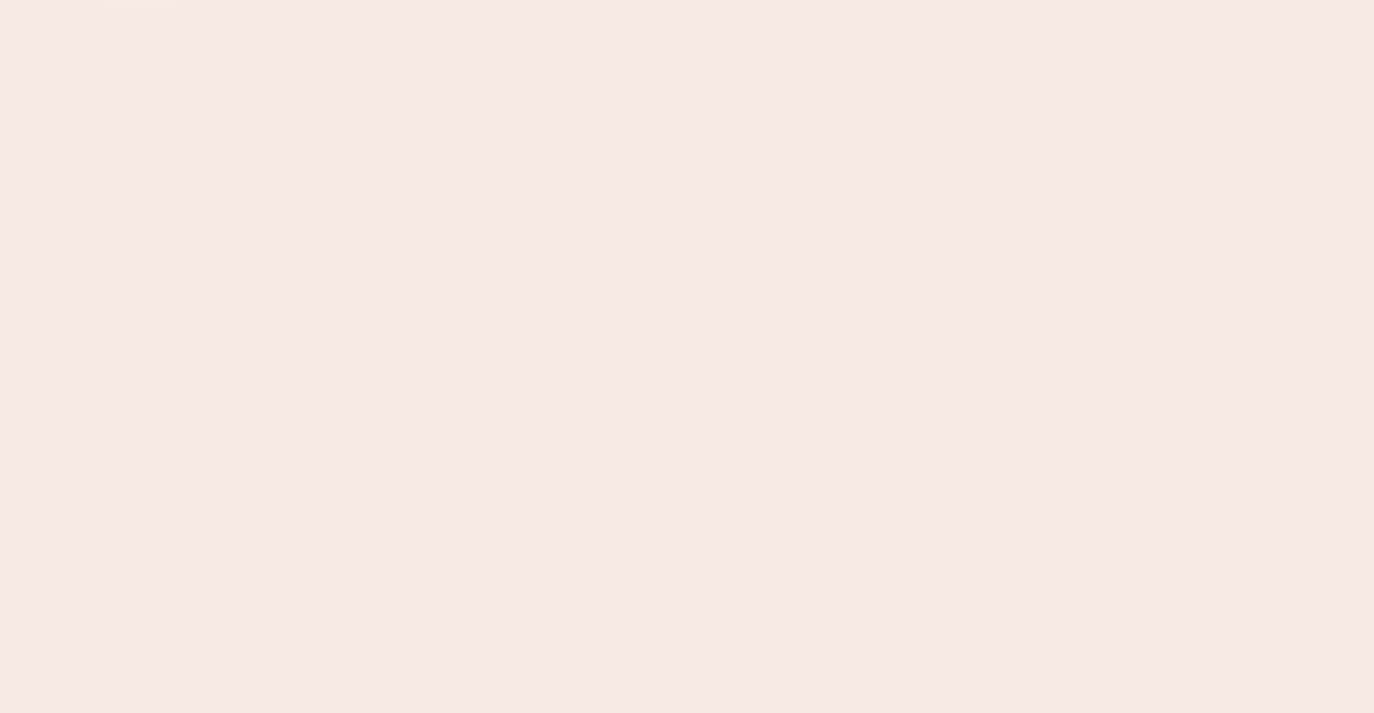 scroll, scrollTop: 0, scrollLeft: 0, axis: both 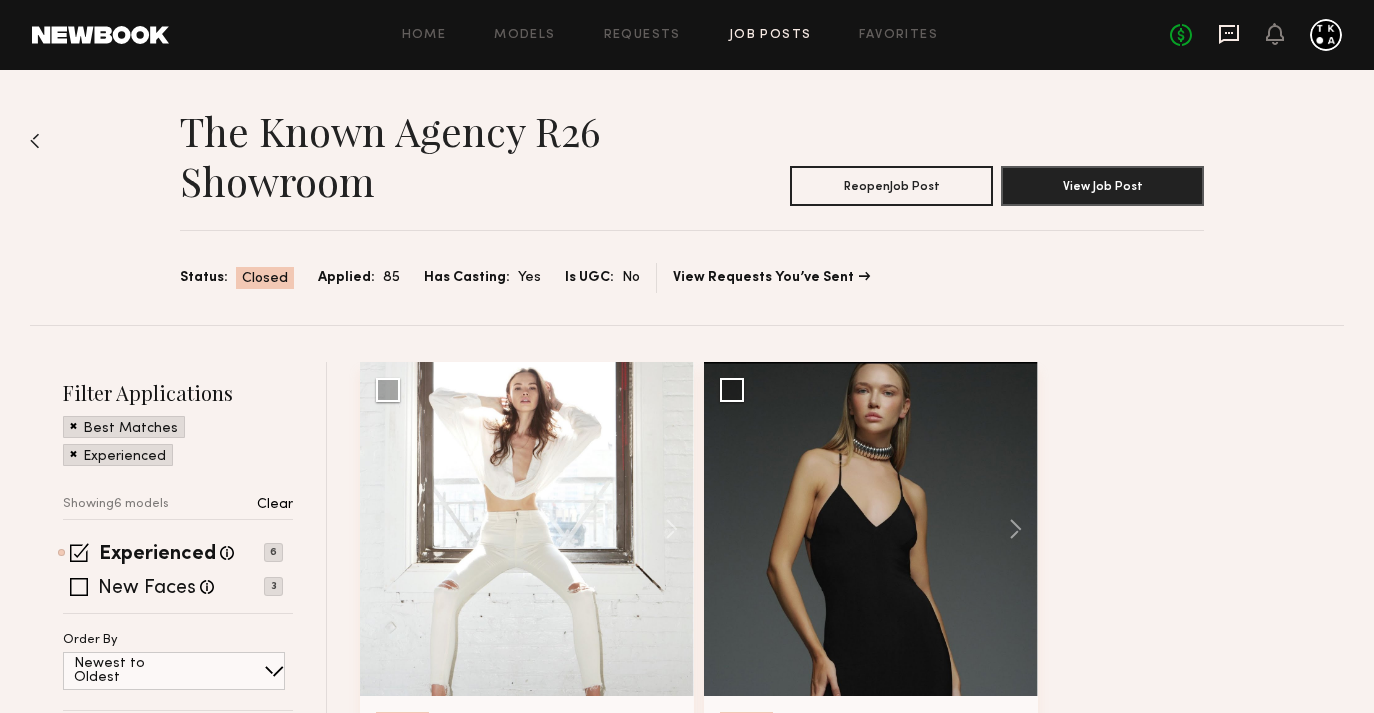 click 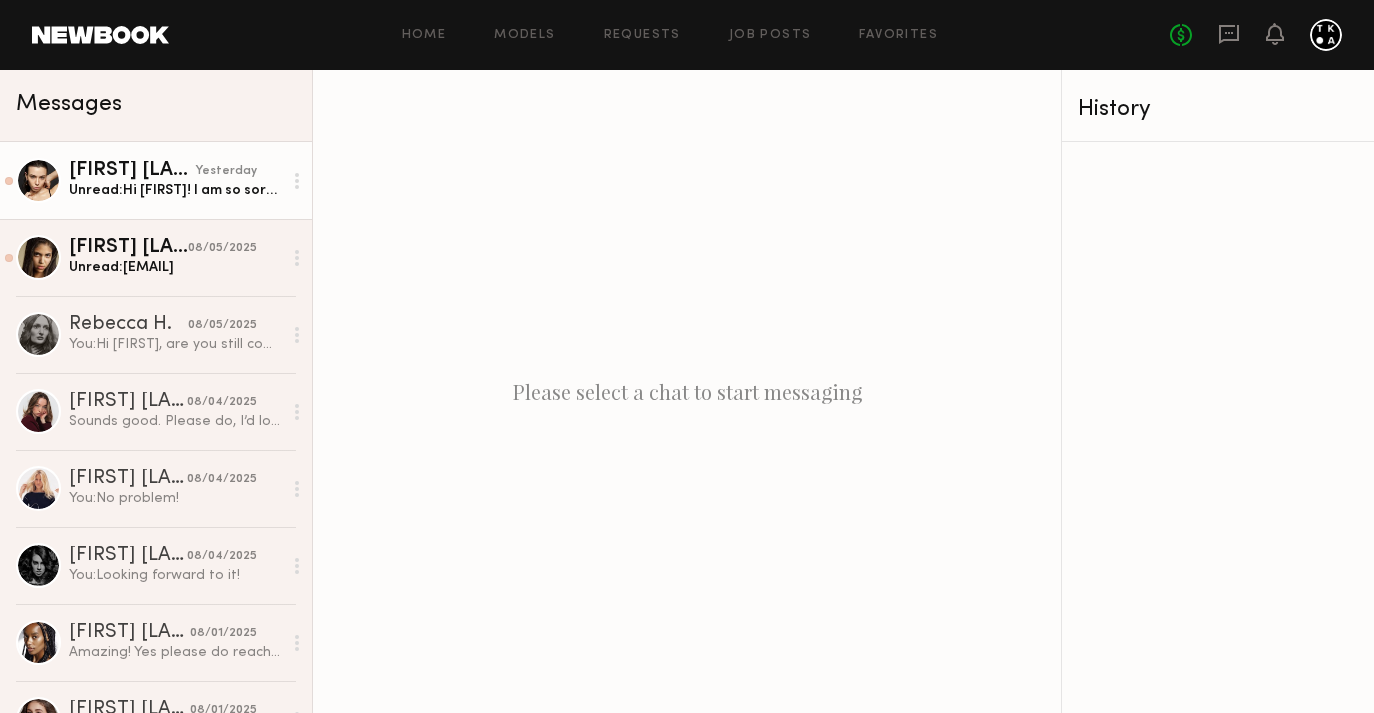 click on "Unread:  Hi [FIRST]!
I am so sorry I am getting back to you so late. Unfortunately I just made the big move to the [CITY], so I am no longer in [STATE].
I wanted to touch base so you weren’t left unanswered. The opportunity would be lovely!! Im just not sure if I will be making it back to the East Coast around then.
Thank you for reaching out, and apologies again. Hope to find an opportunity to work together in the future!
Best,
[FIRST]" 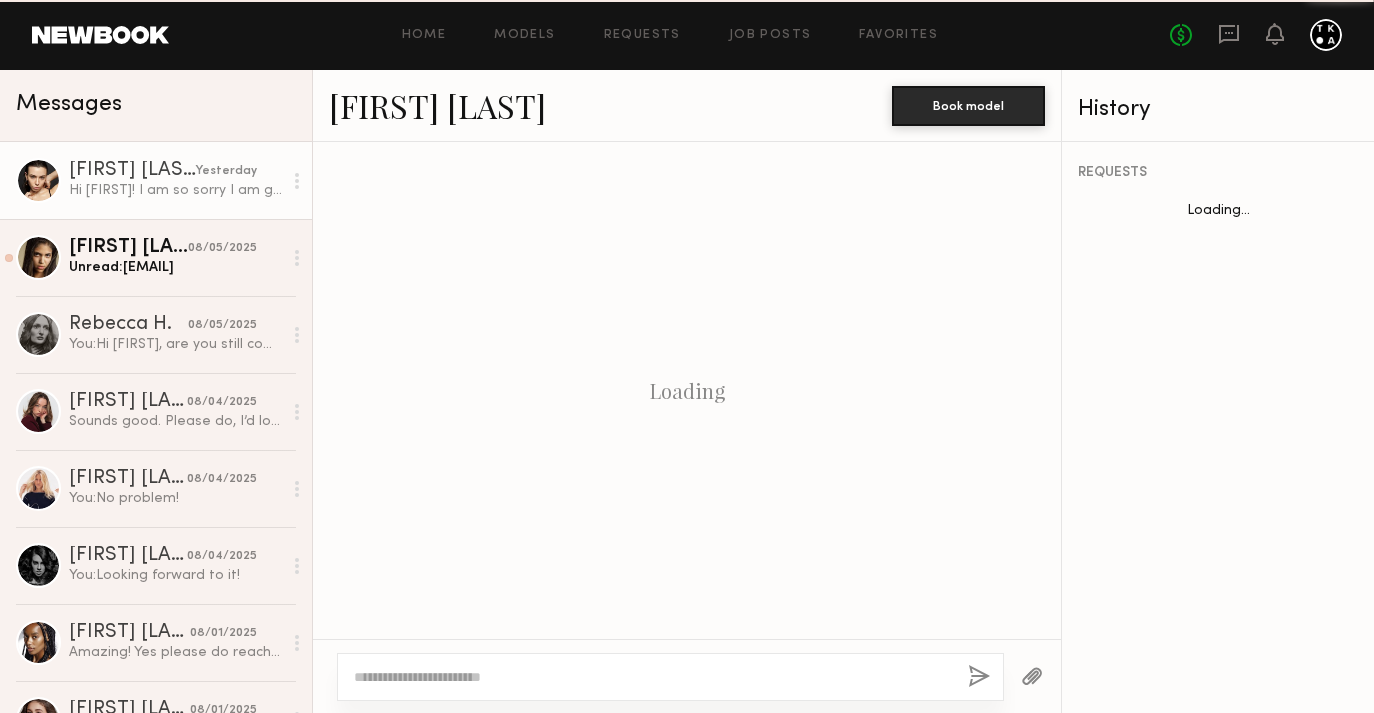 scroll, scrollTop: 1494, scrollLeft: 0, axis: vertical 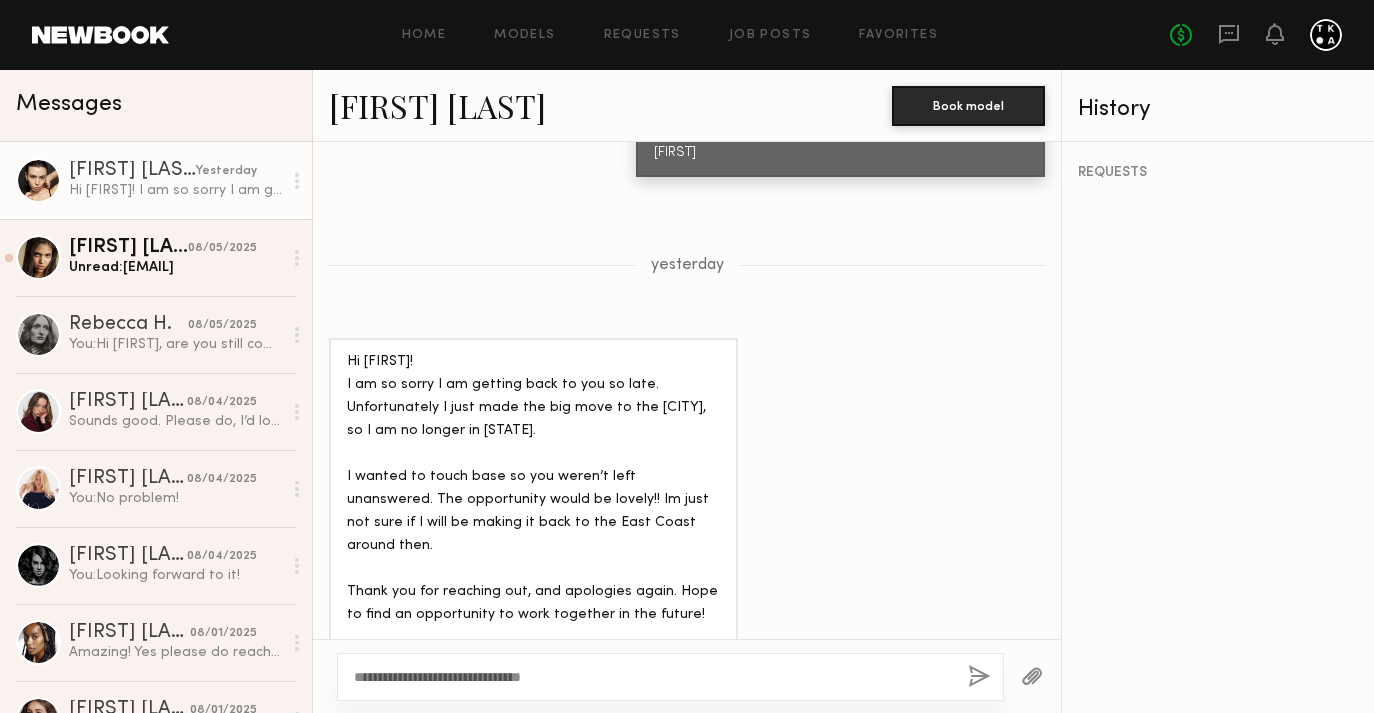 type on "**********" 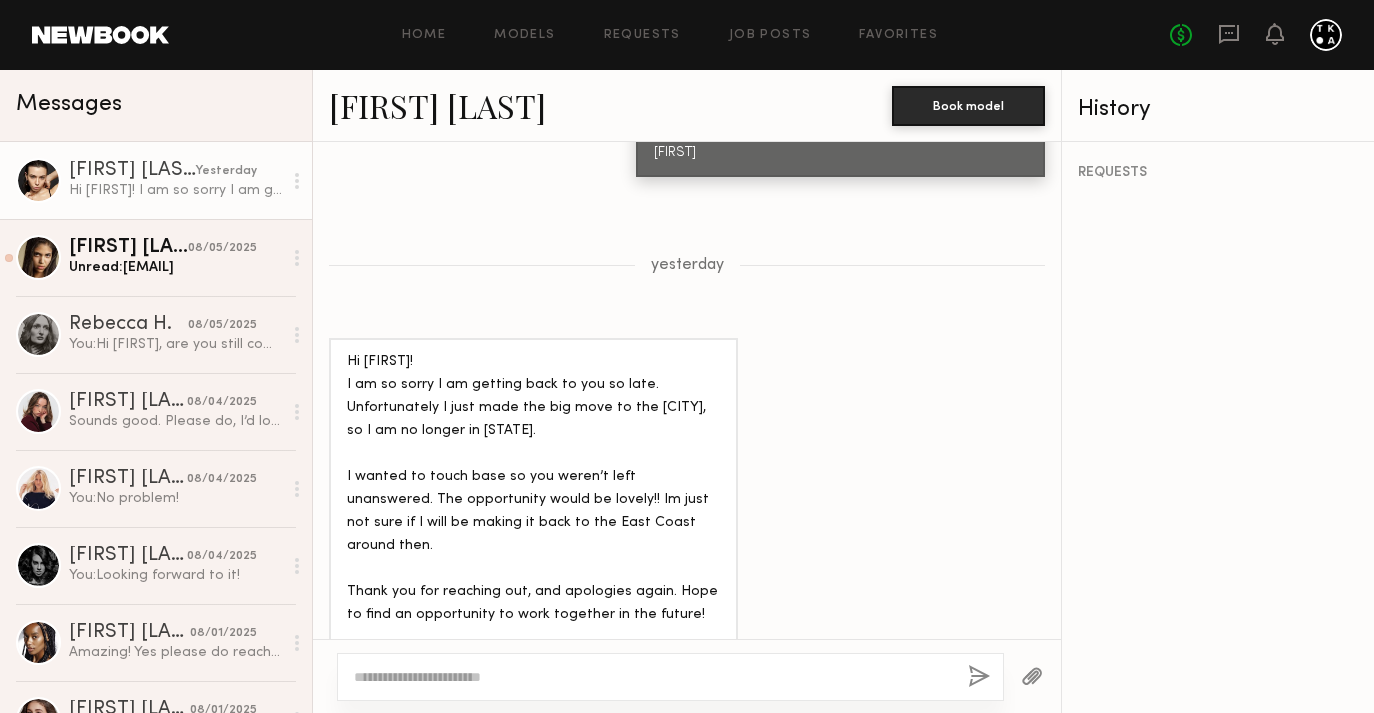 scroll, scrollTop: 1894, scrollLeft: 0, axis: vertical 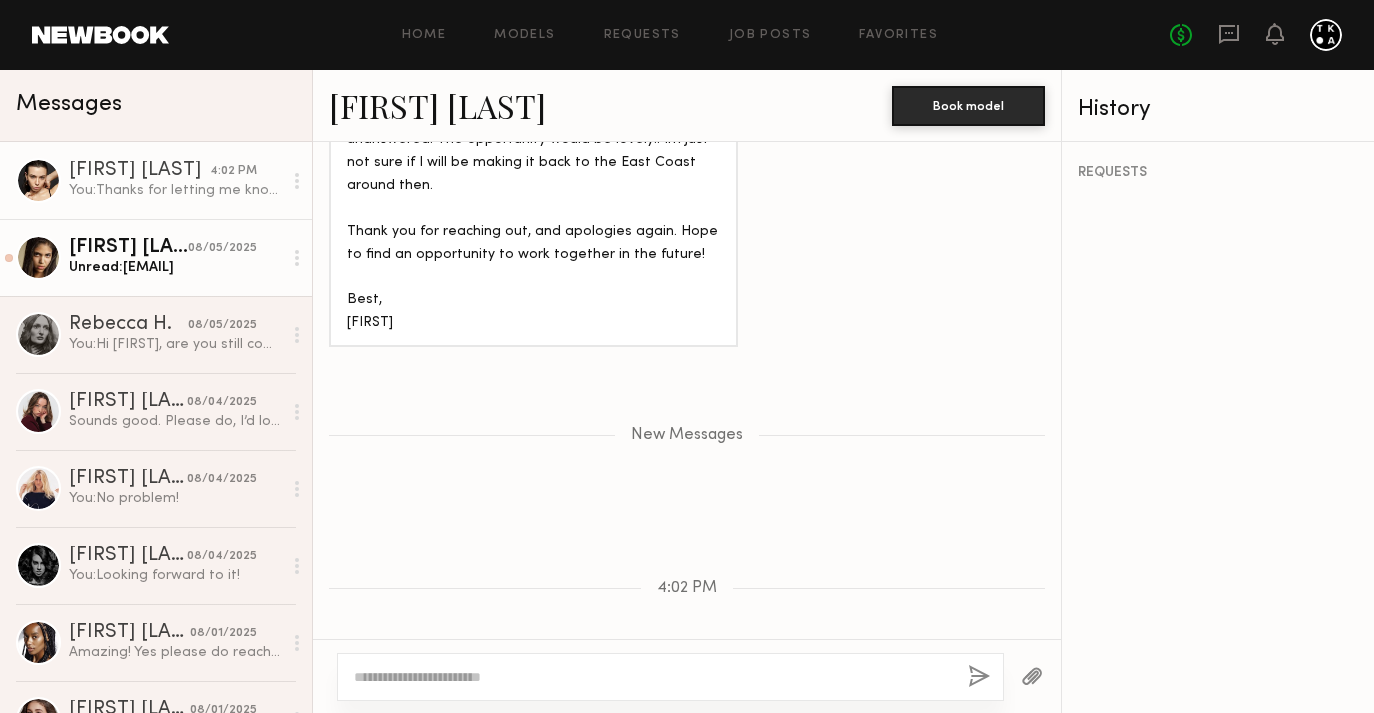 click on "Unread:  [EMAIL]" 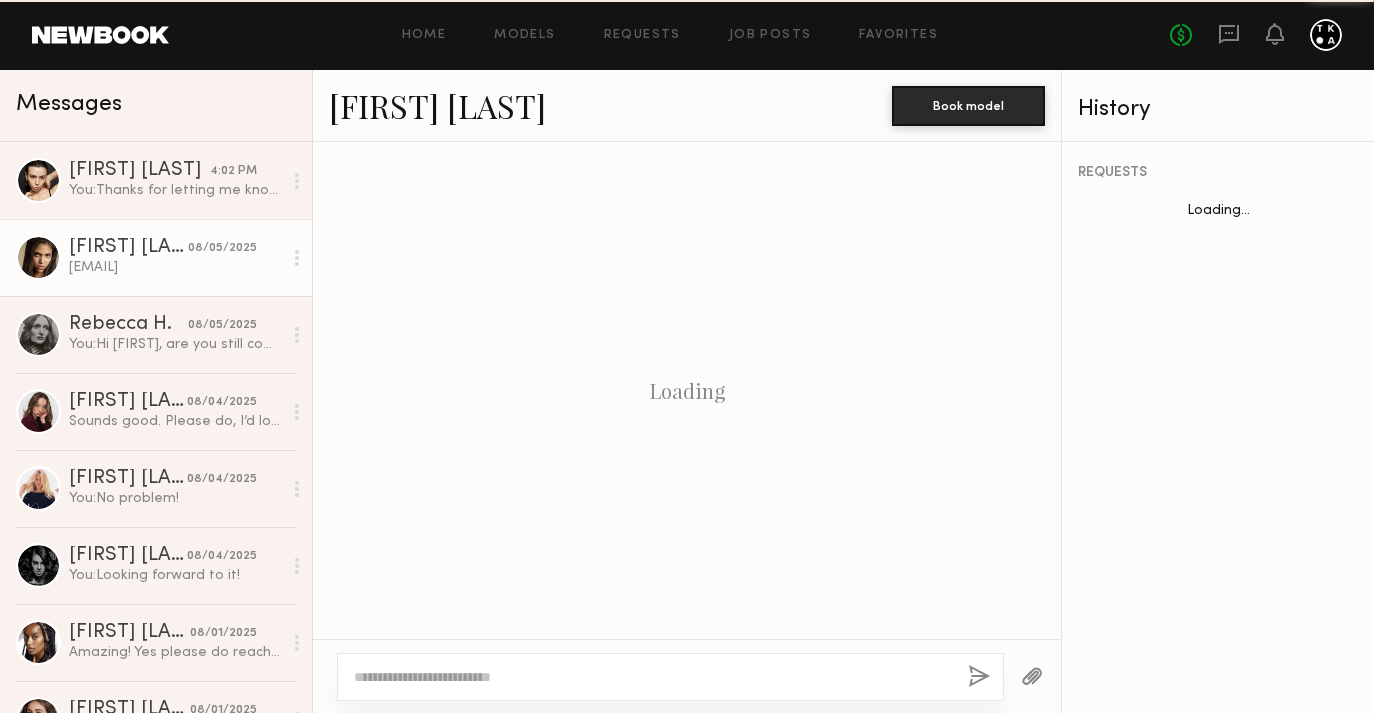 scroll, scrollTop: 2516, scrollLeft: 0, axis: vertical 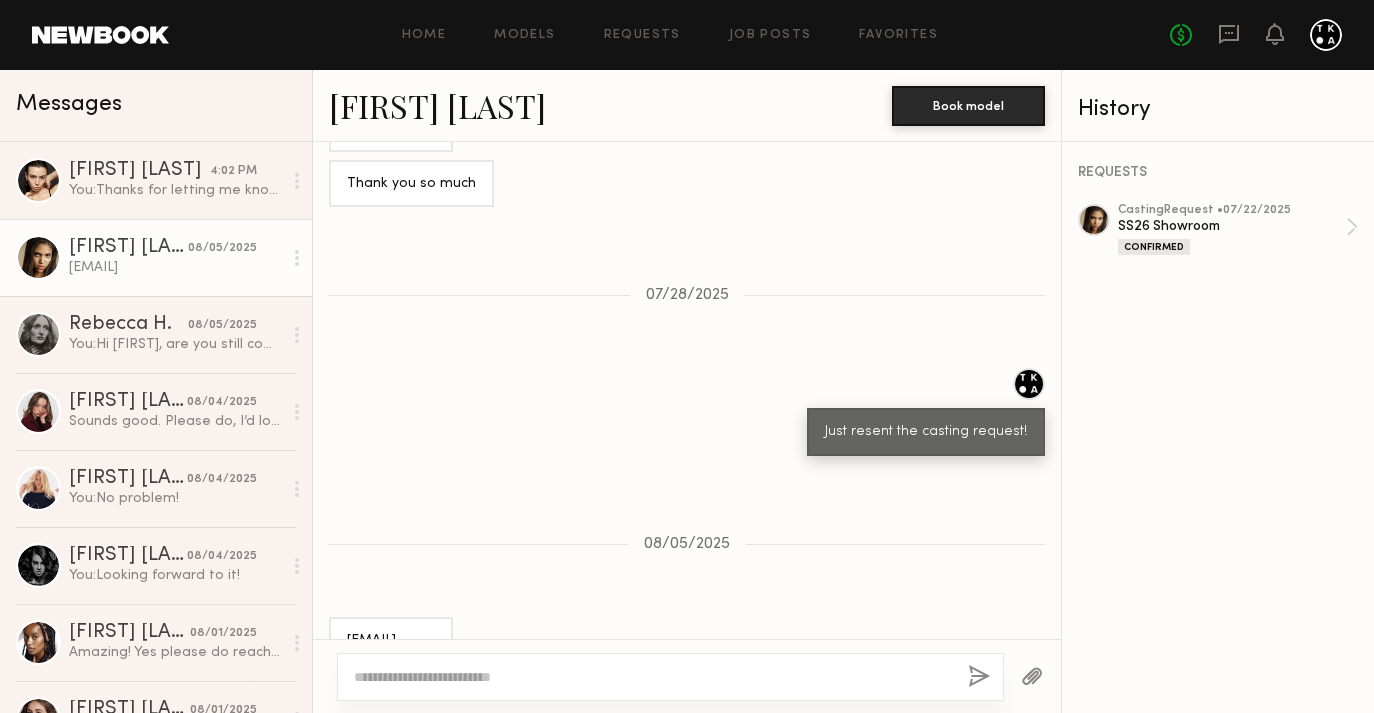 drag, startPoint x: 521, startPoint y: 597, endPoint x: 333, endPoint y: 599, distance: 188.01064 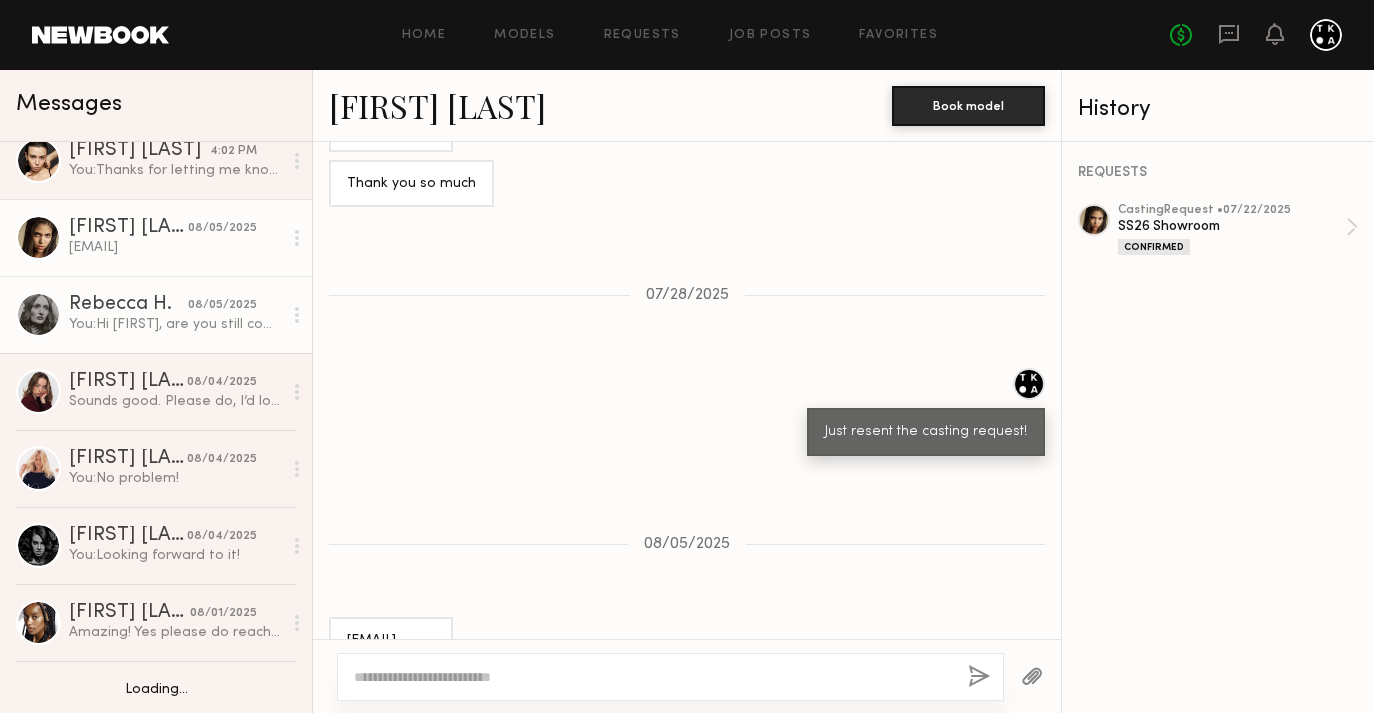 scroll, scrollTop: 23, scrollLeft: 0, axis: vertical 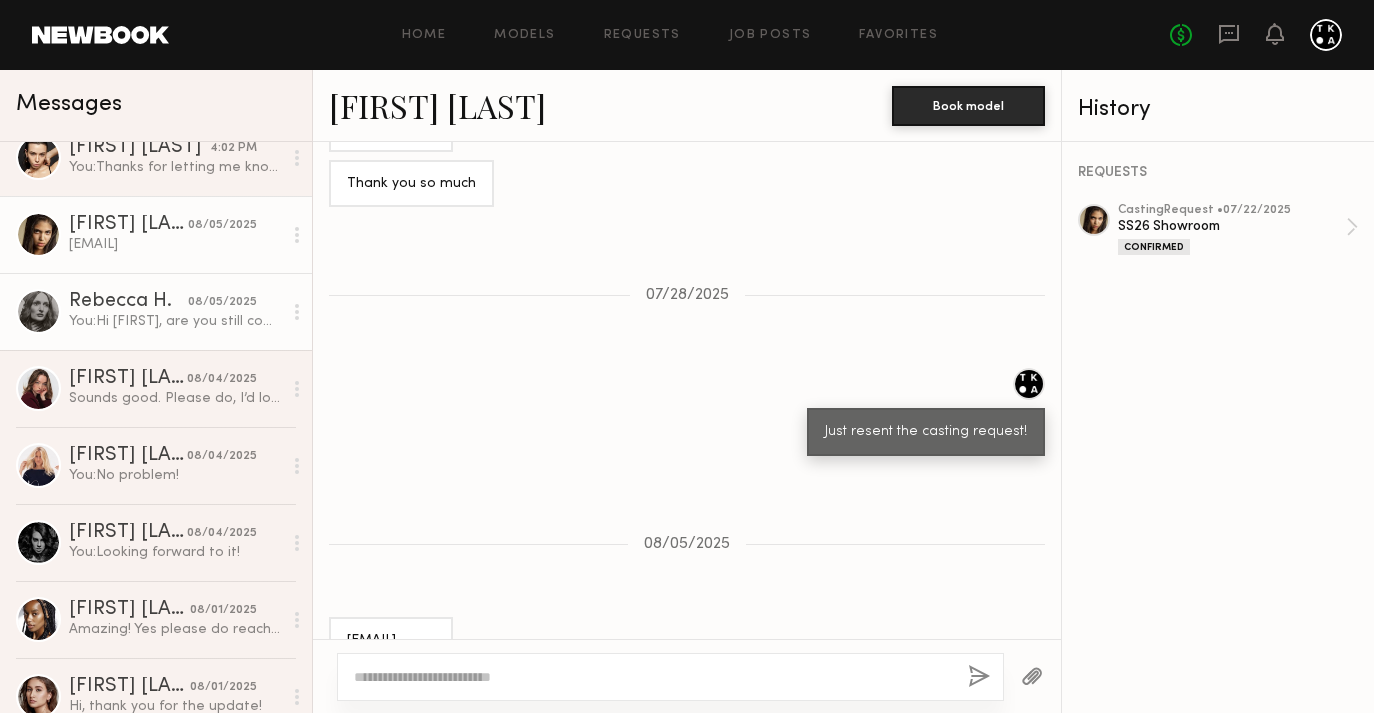 click on "You:  Hi [FIRST], are you still coming today?" 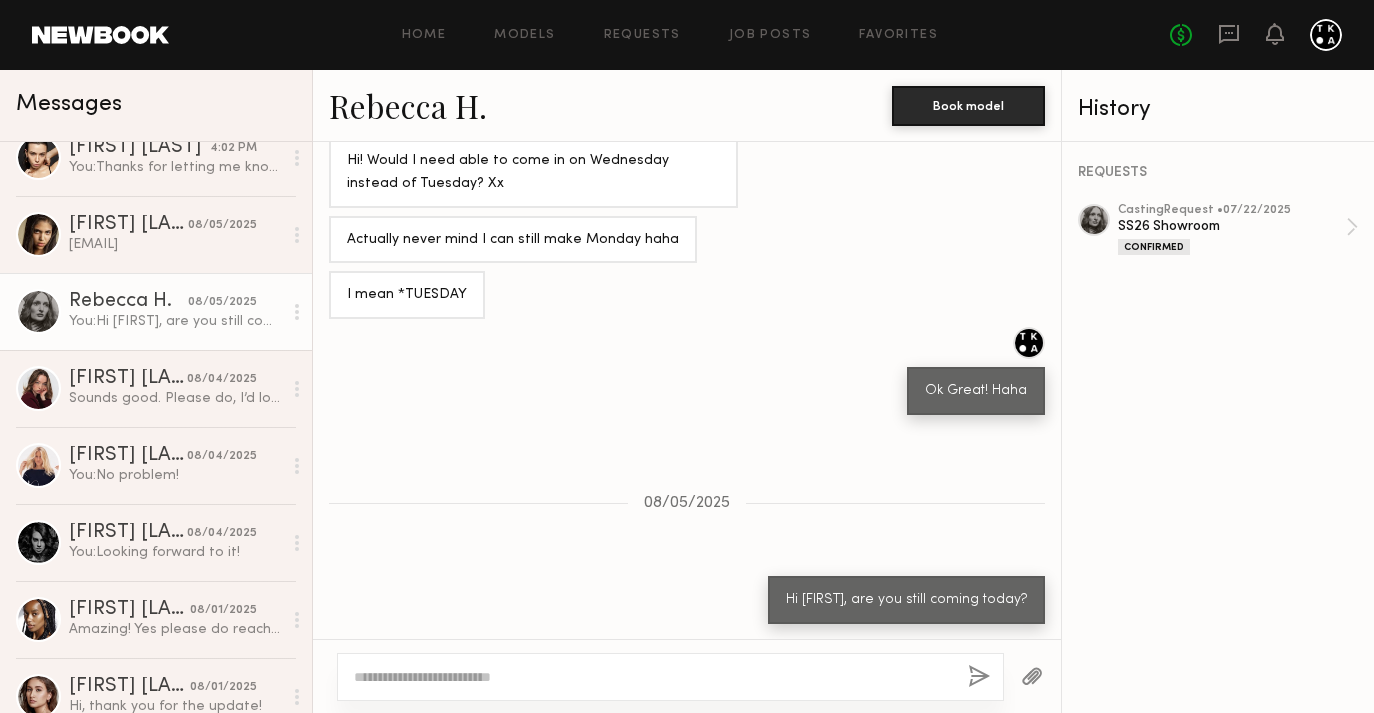 scroll, scrollTop: 1019, scrollLeft: 0, axis: vertical 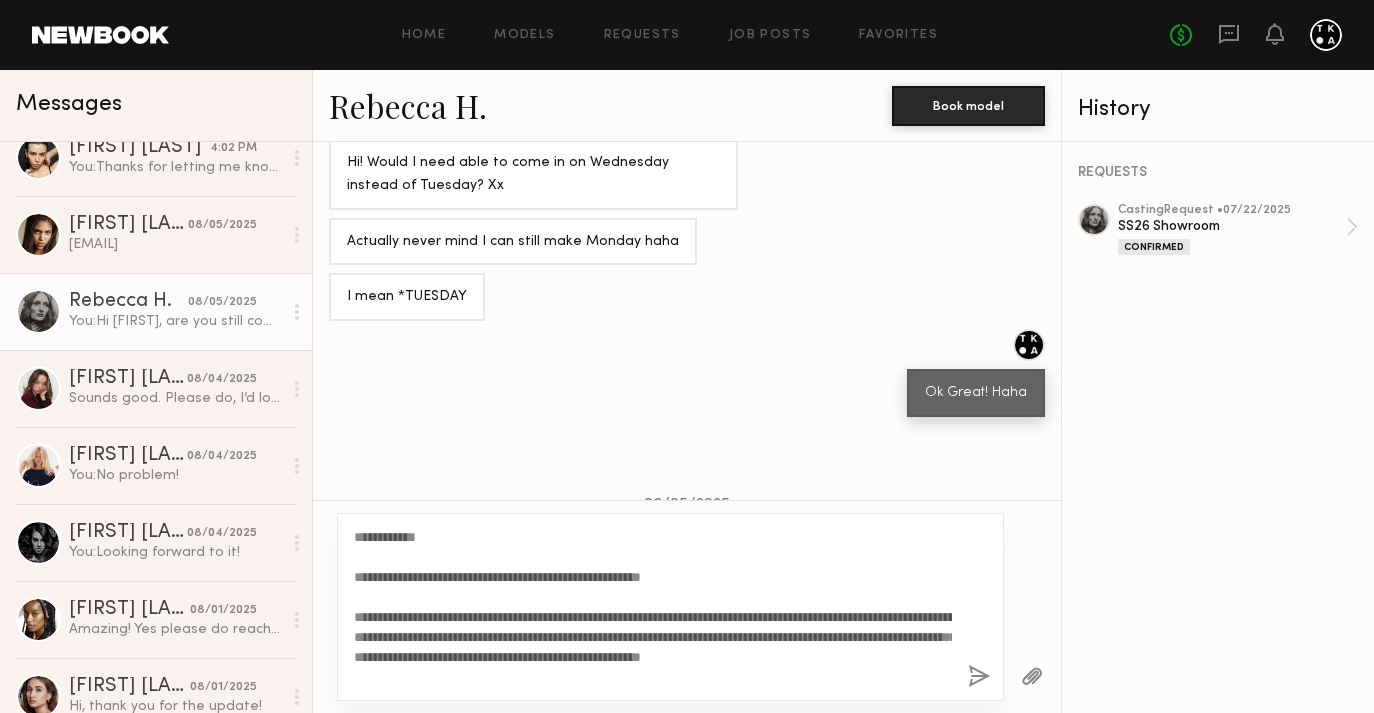 click on "**********" 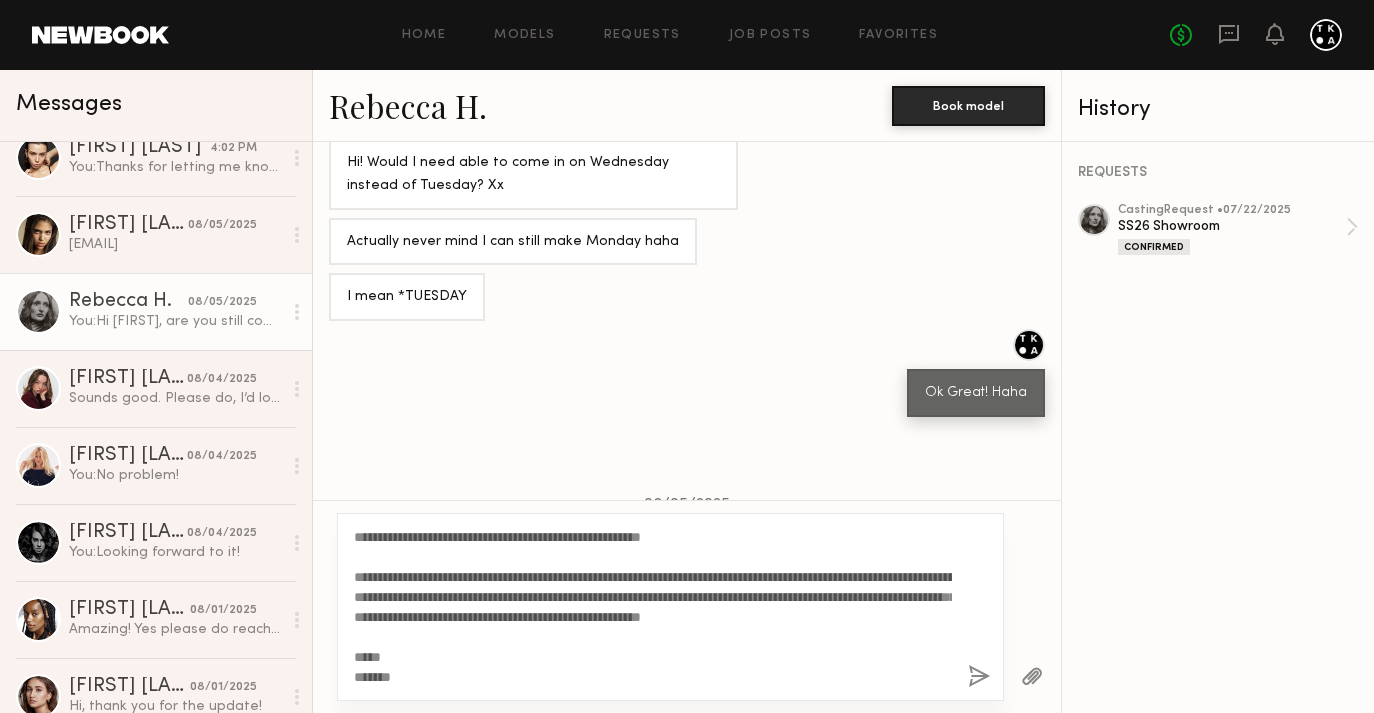 scroll, scrollTop: 60, scrollLeft: 0, axis: vertical 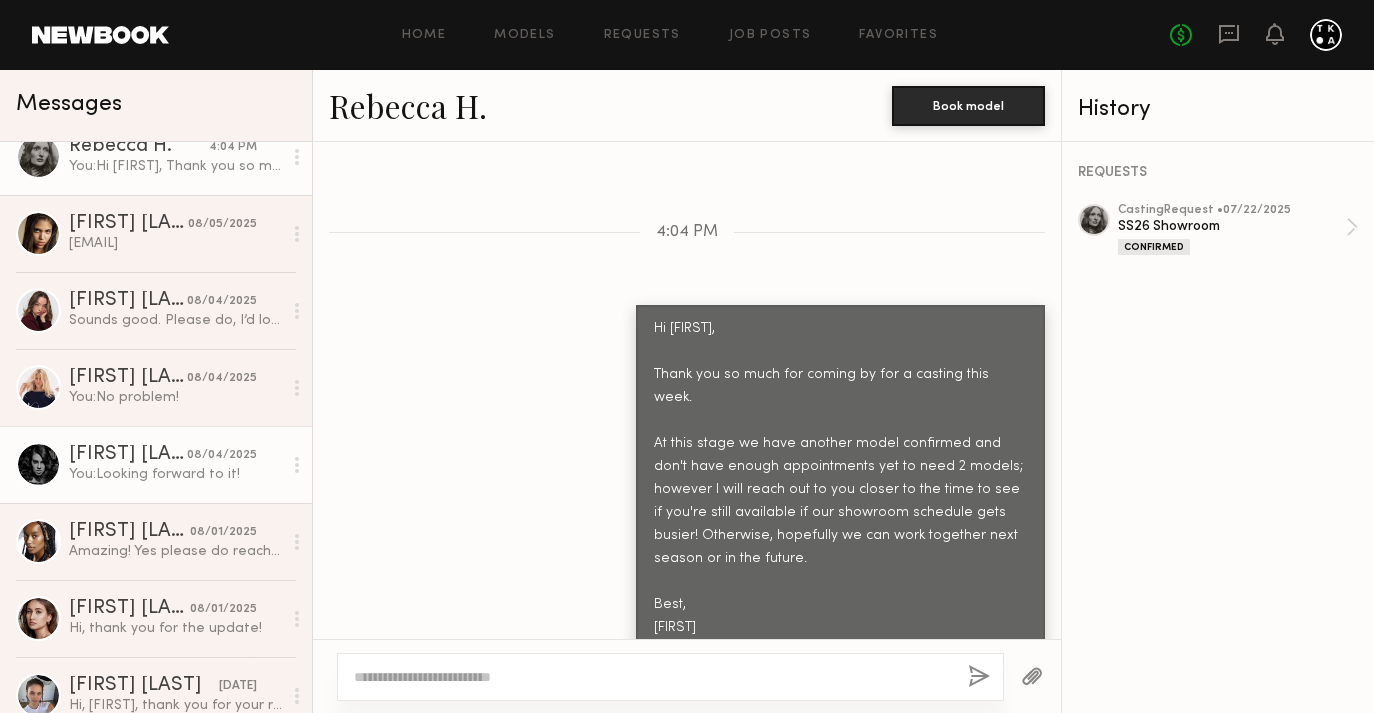 click on "[FIRST] [LAST]" 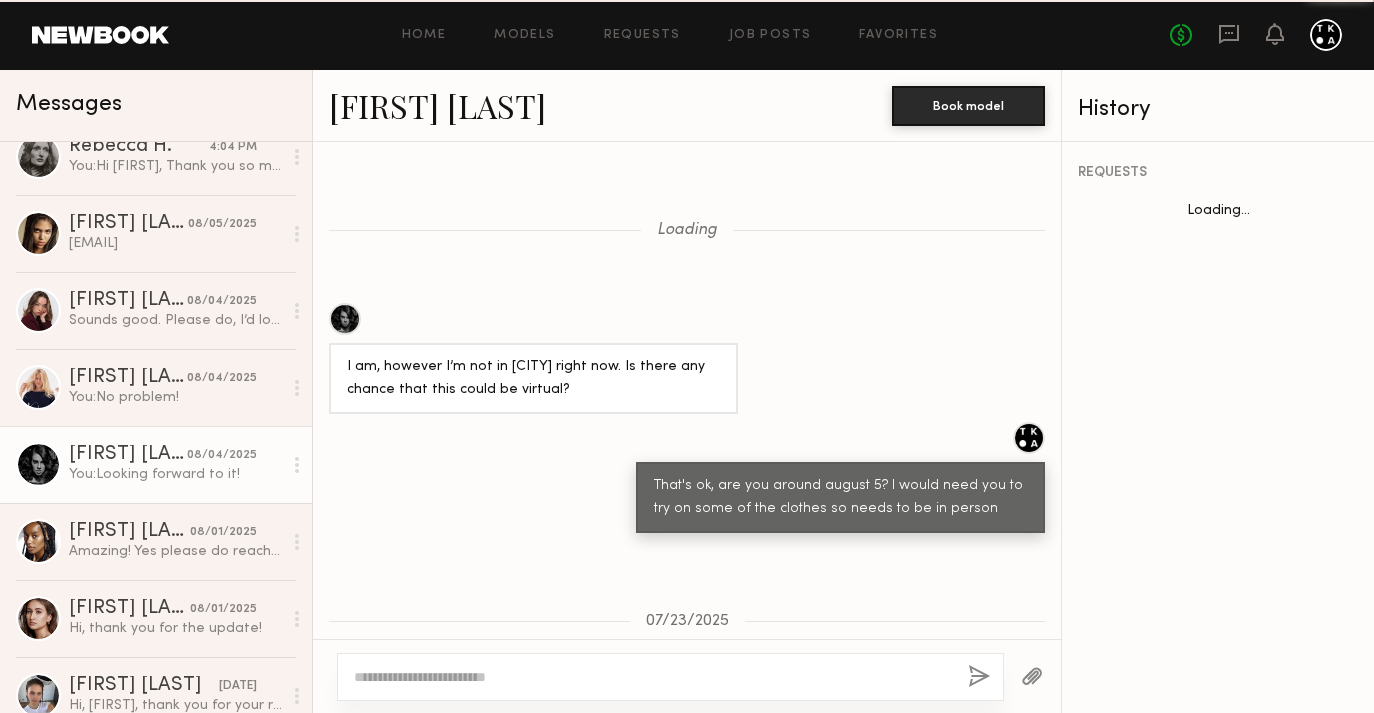 scroll, scrollTop: 1033, scrollLeft: 0, axis: vertical 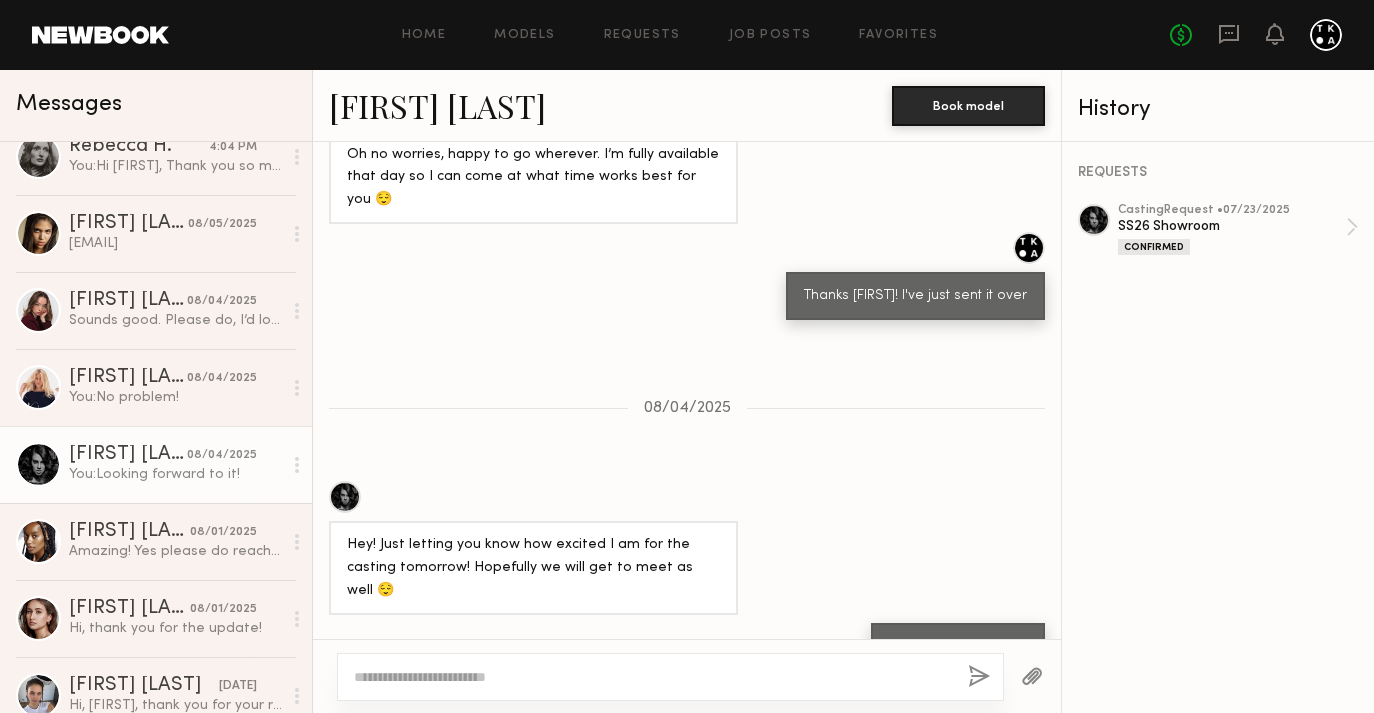 click 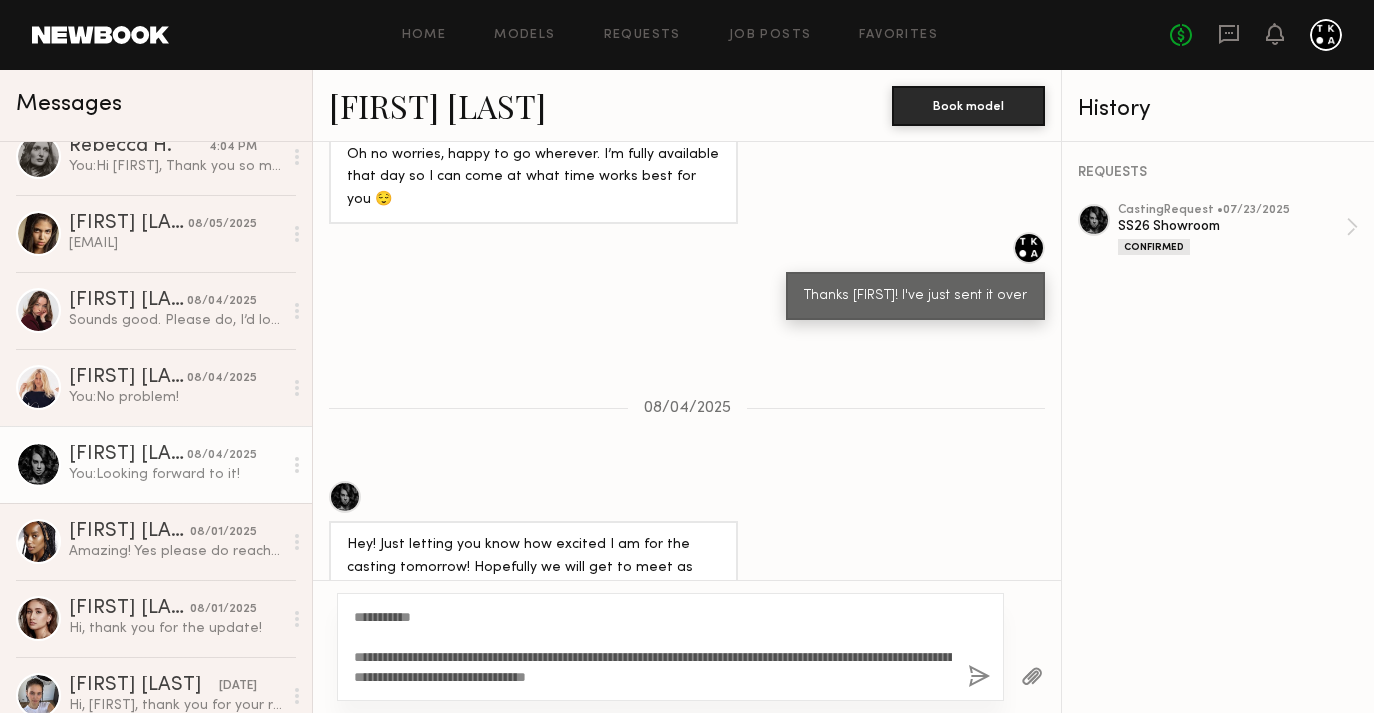 scroll, scrollTop: 1091, scrollLeft: 0, axis: vertical 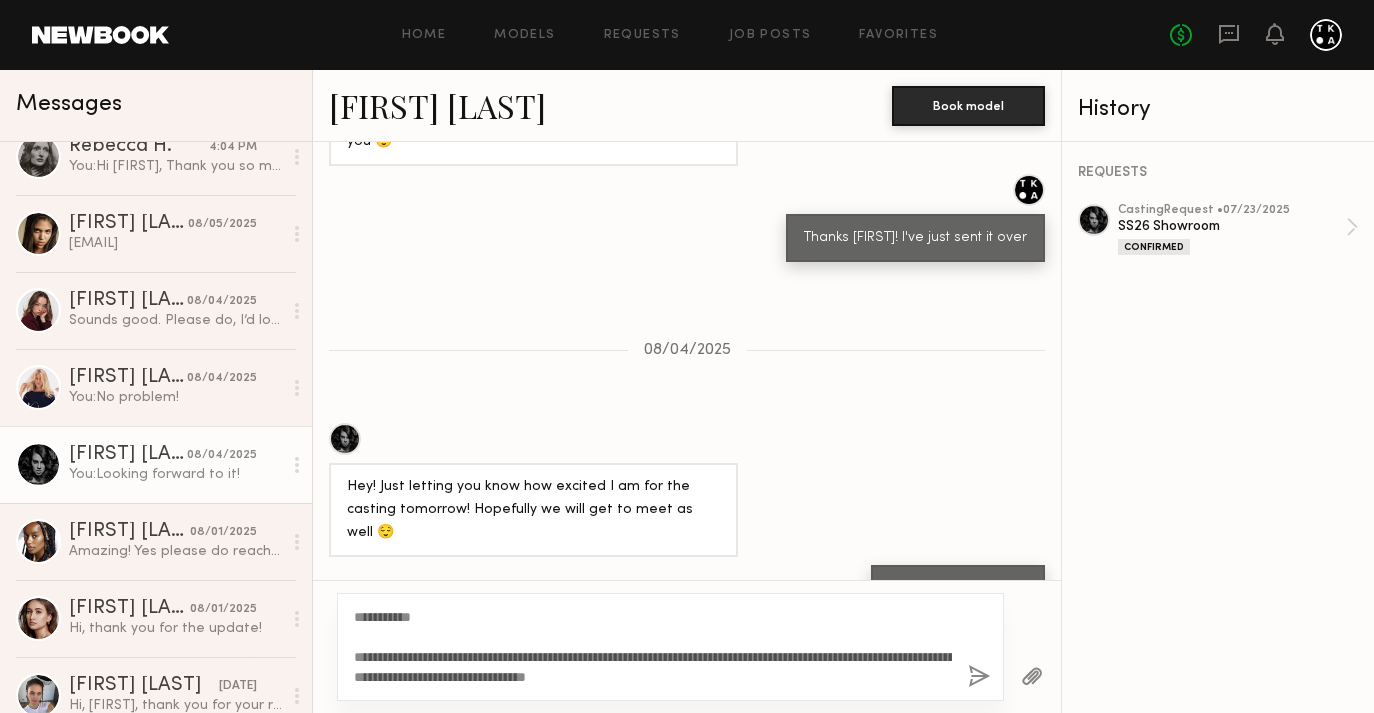 click on "**********" 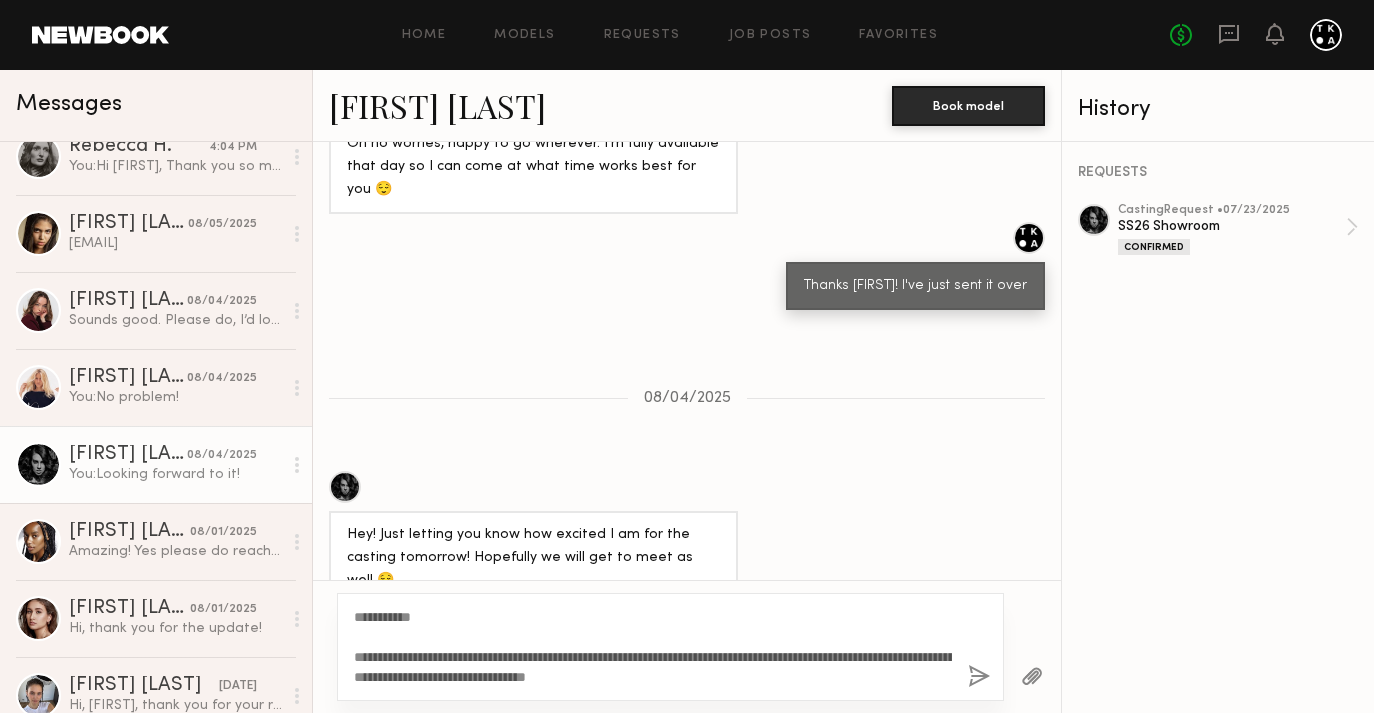 scroll, scrollTop: 3104, scrollLeft: 0, axis: vertical 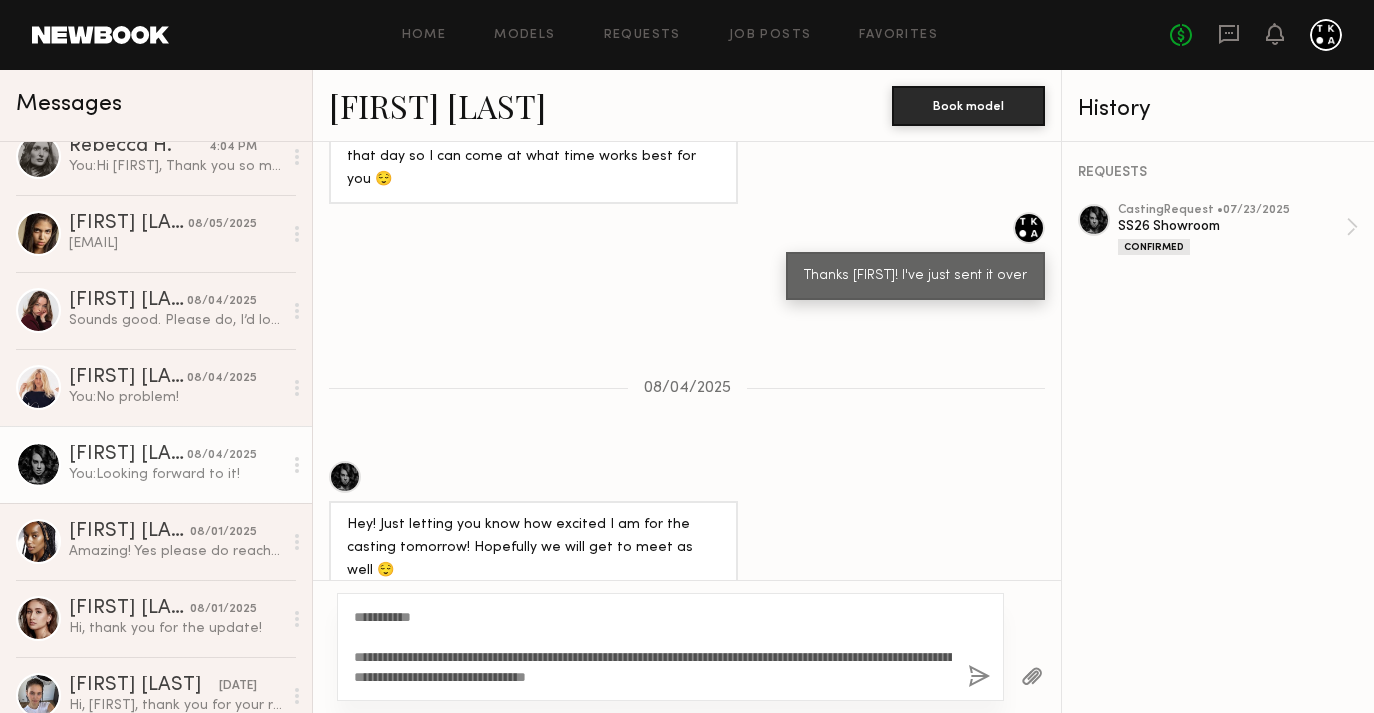 click on "**********" 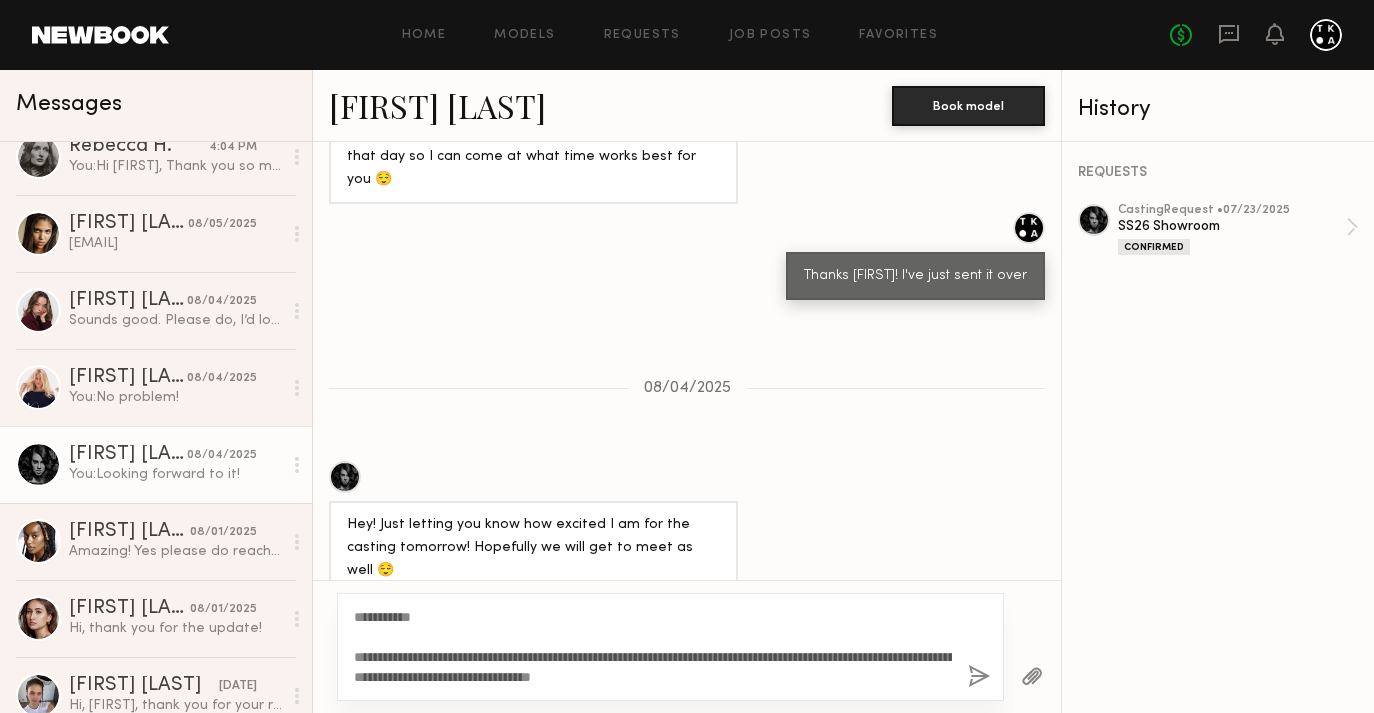 type on "**********" 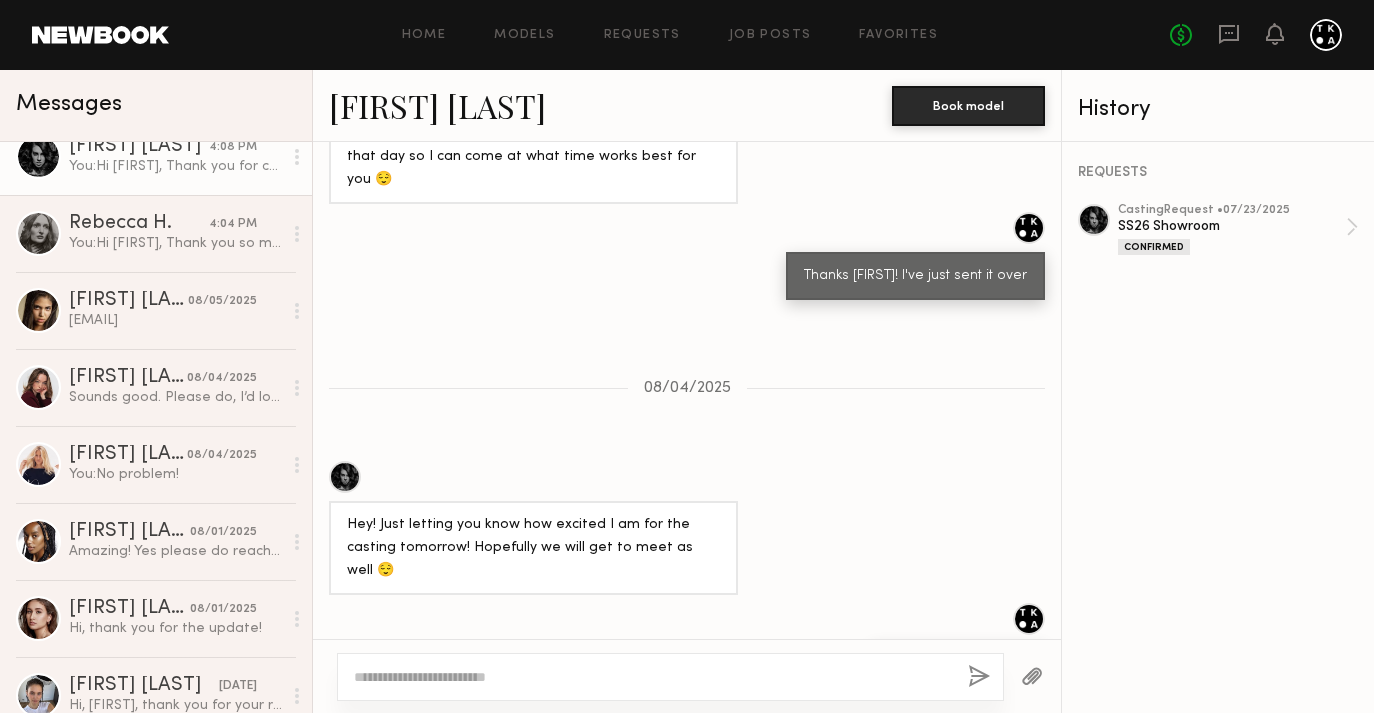 scroll, scrollTop: 3537, scrollLeft: 0, axis: vertical 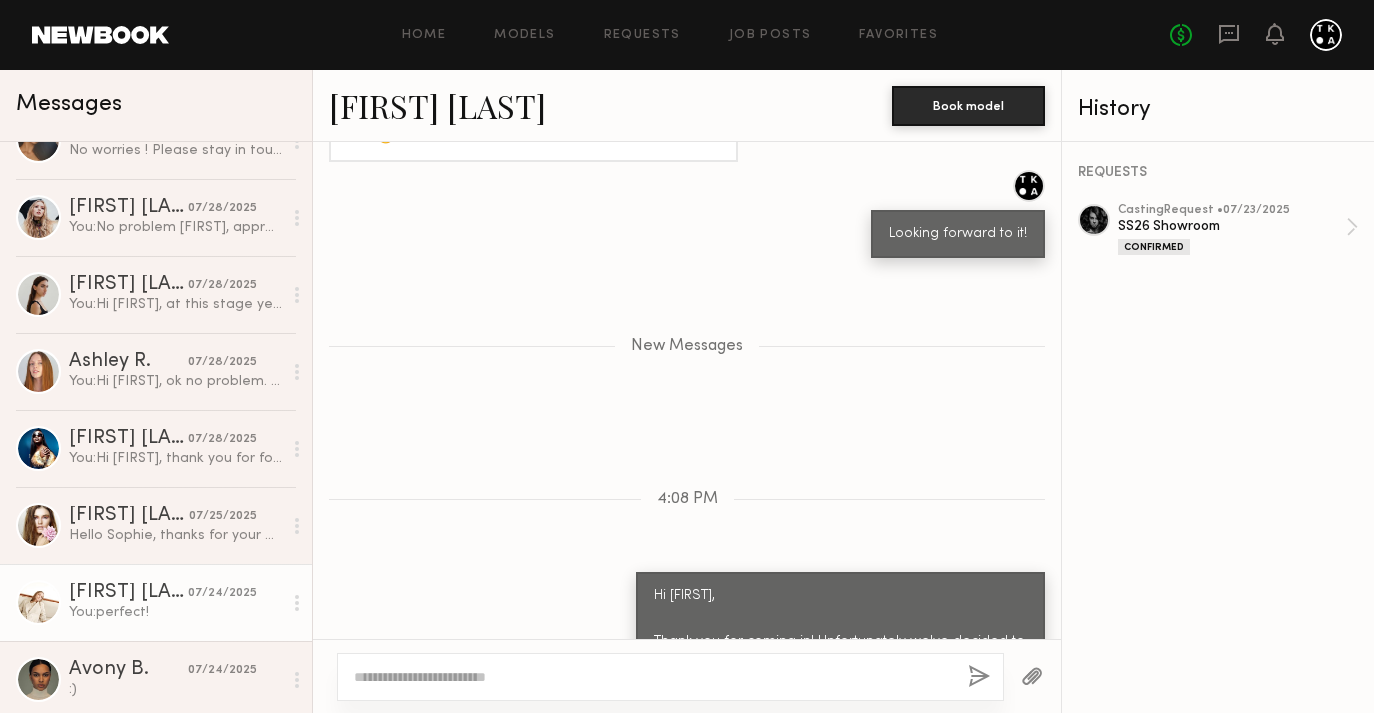 click on "You:  perfect!" 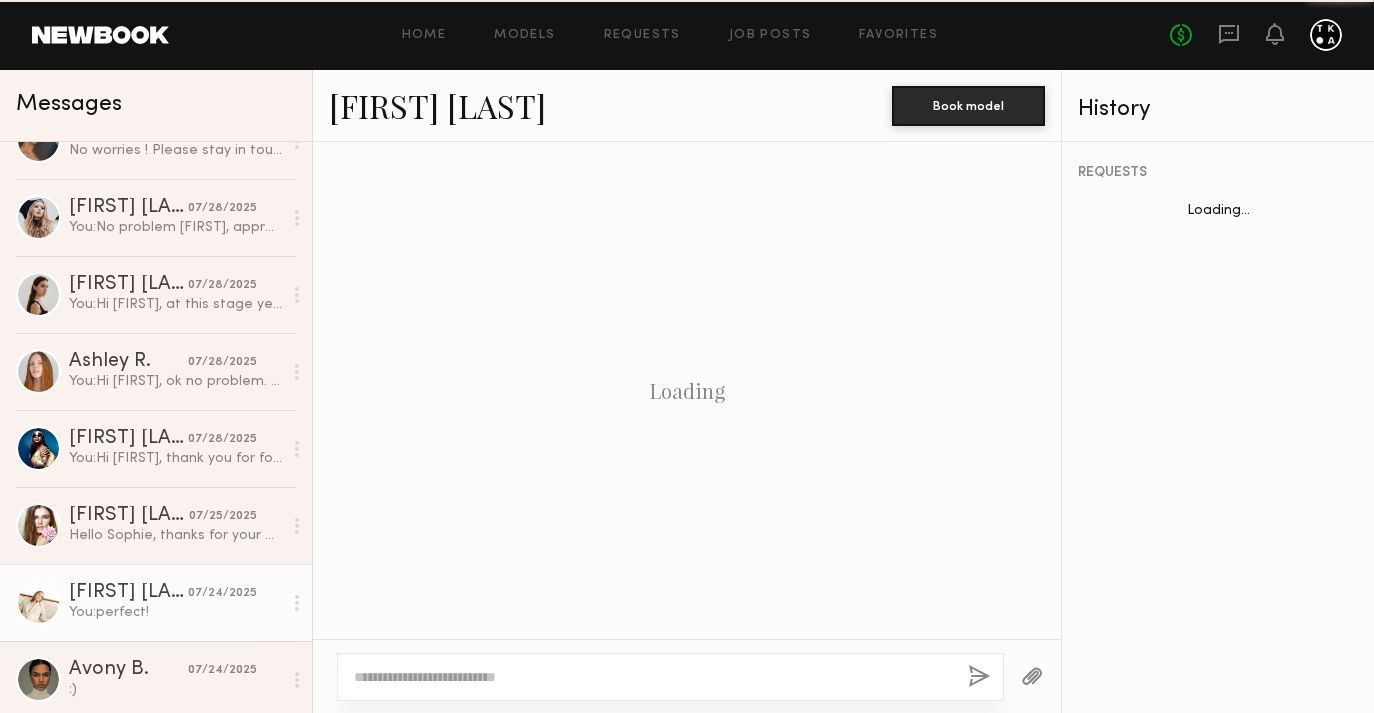 scroll, scrollTop: 2219, scrollLeft: 0, axis: vertical 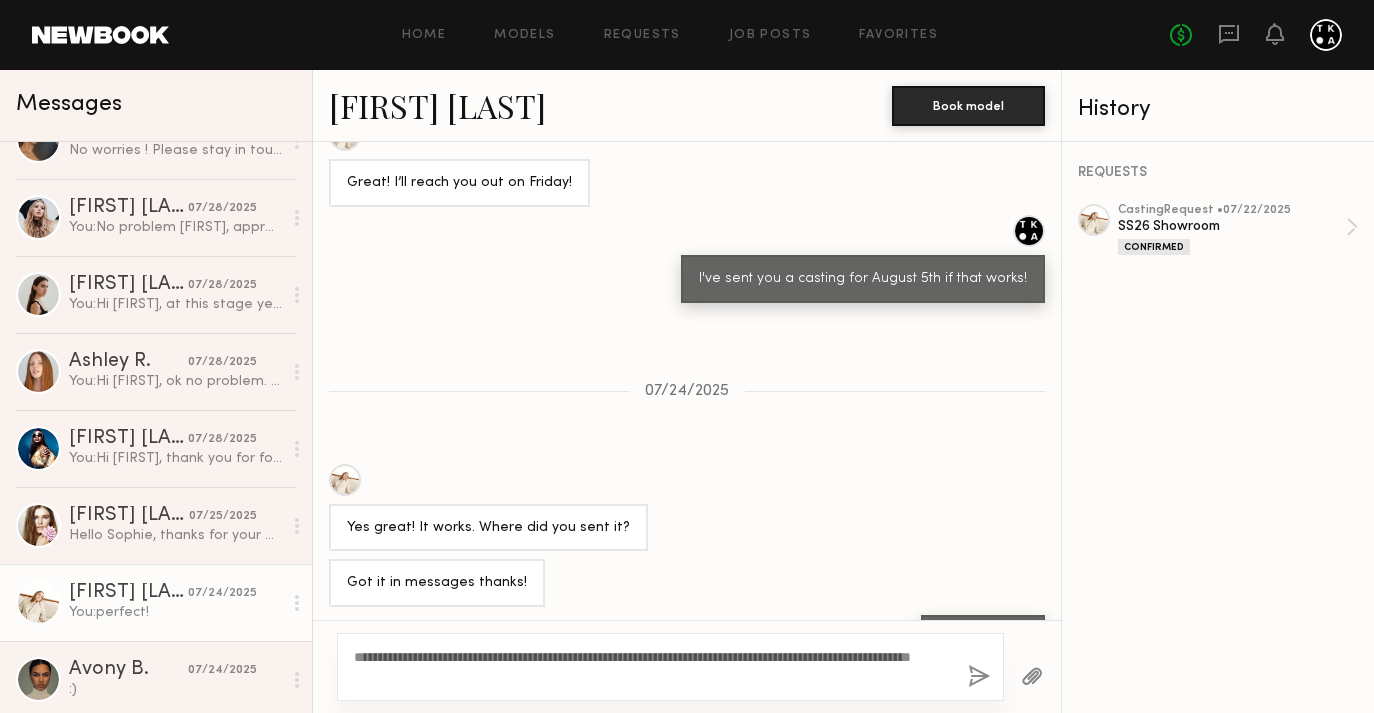 click on "**********" 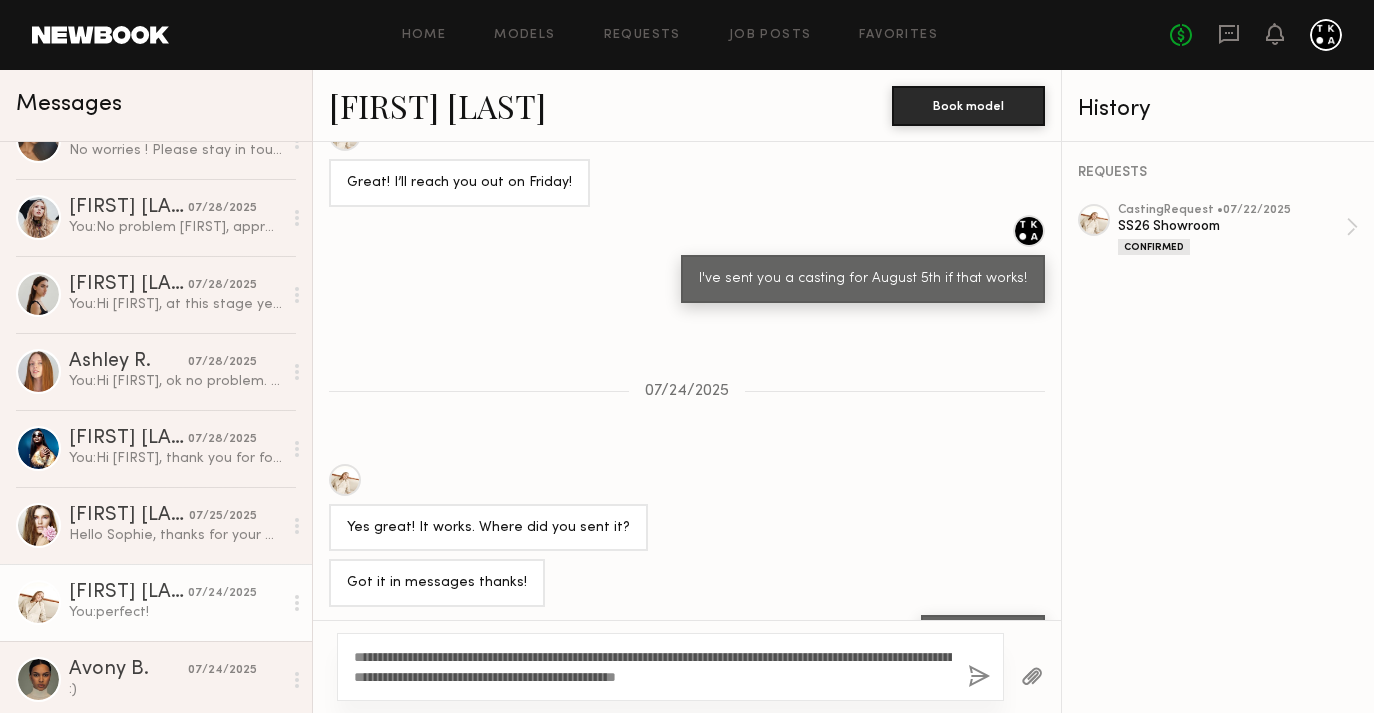 type on "**********" 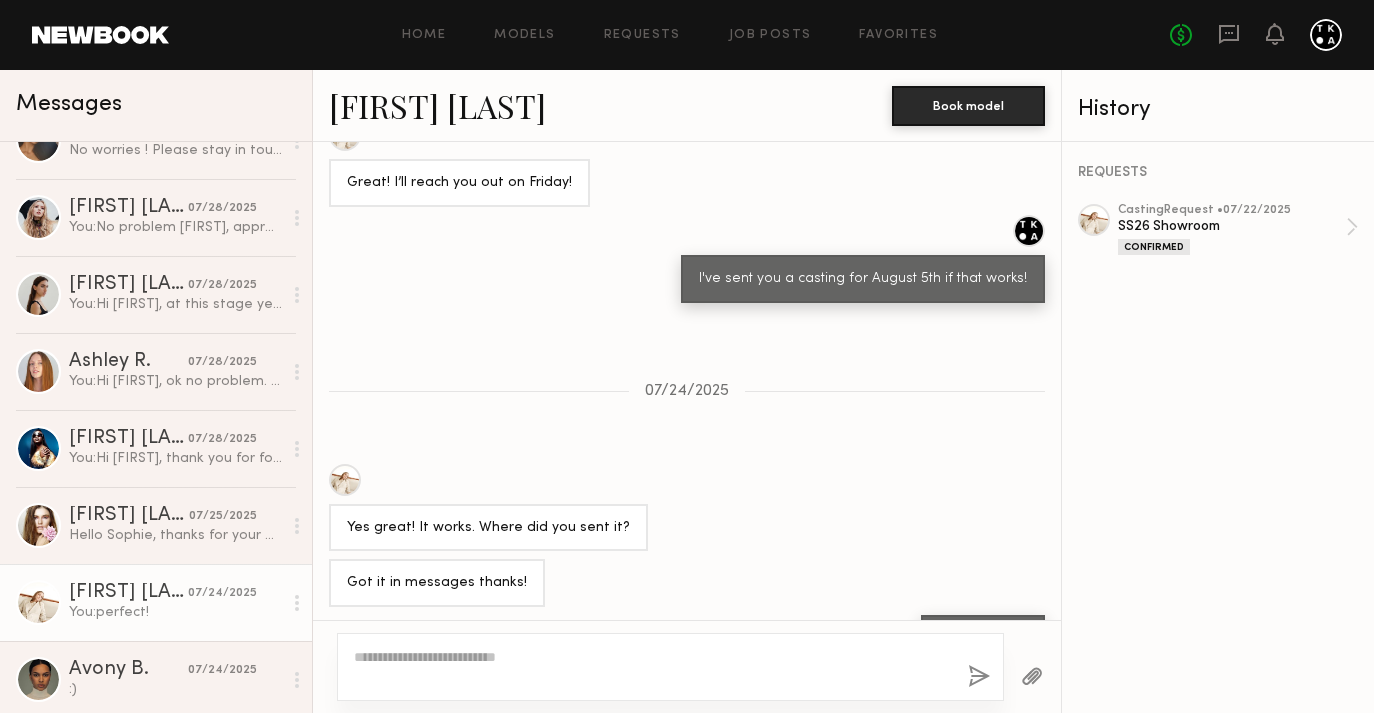 scroll, scrollTop: 2687, scrollLeft: 0, axis: vertical 